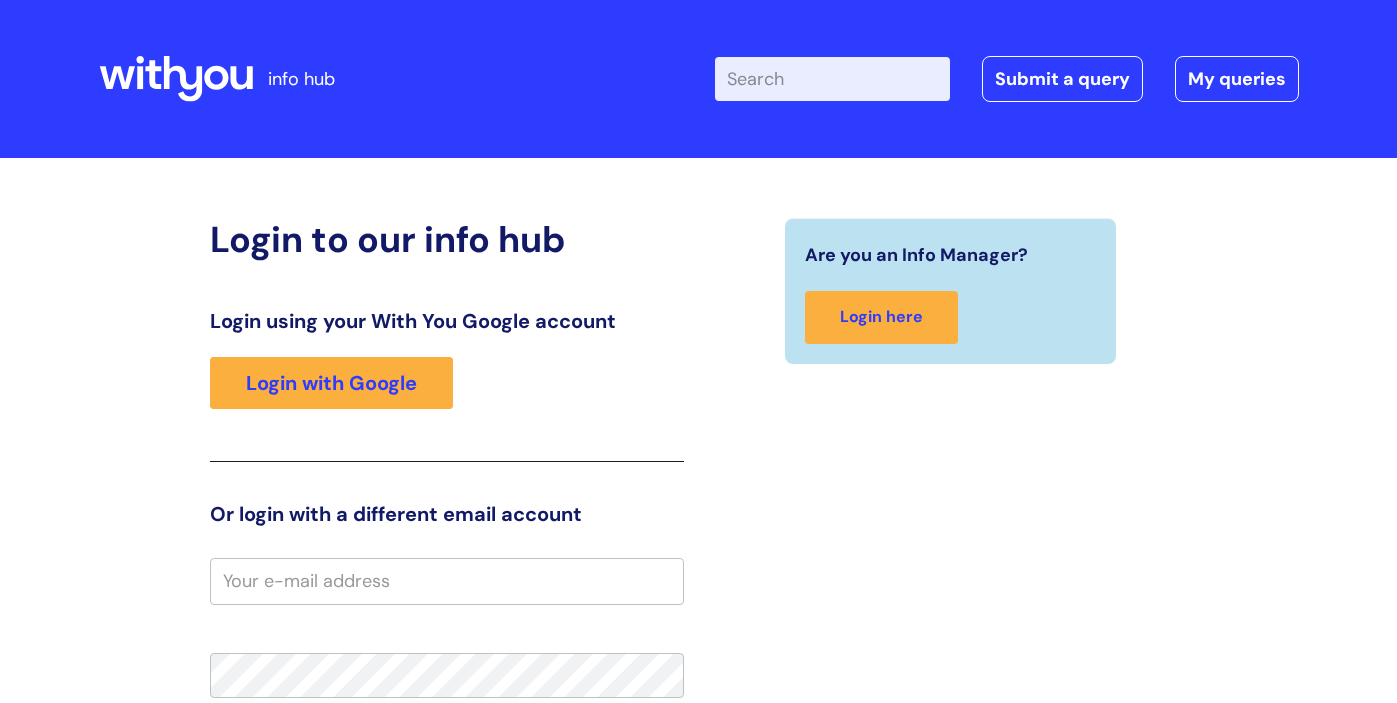 scroll, scrollTop: 0, scrollLeft: 0, axis: both 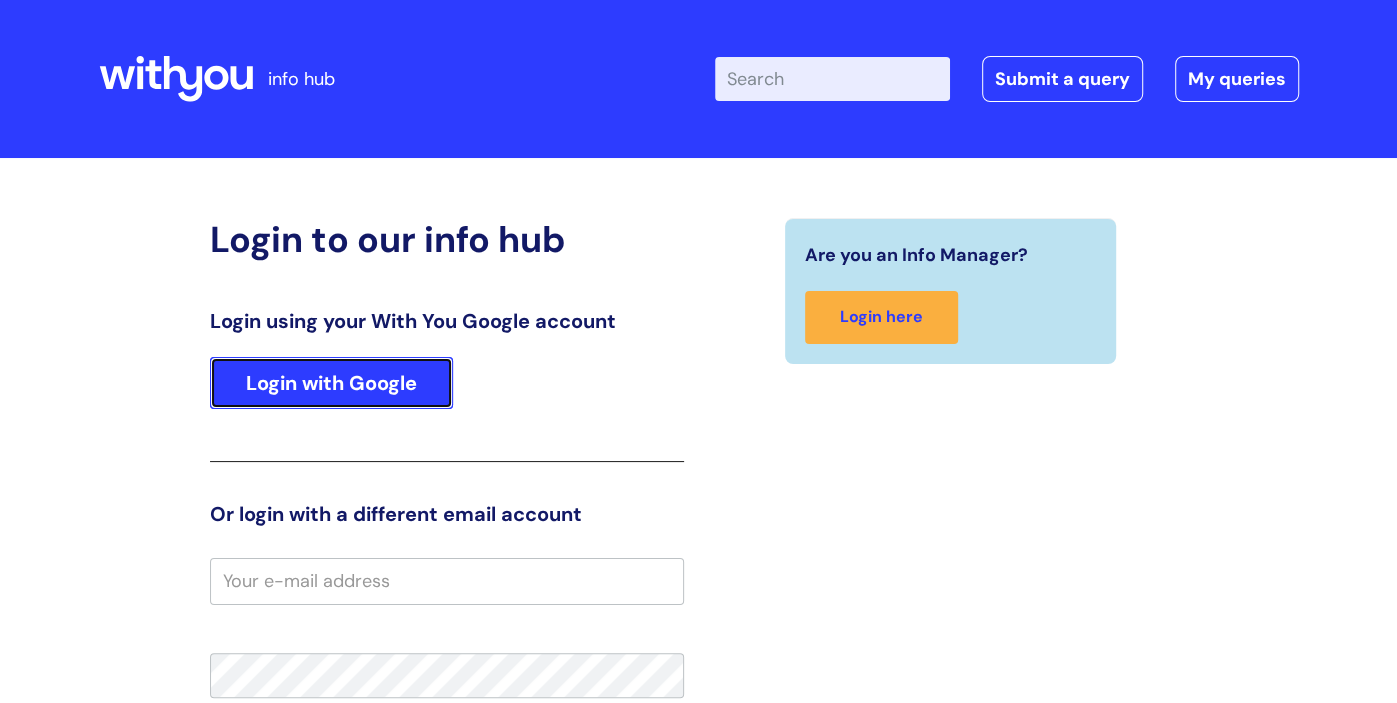 click on "Login with Google" at bounding box center (331, 383) 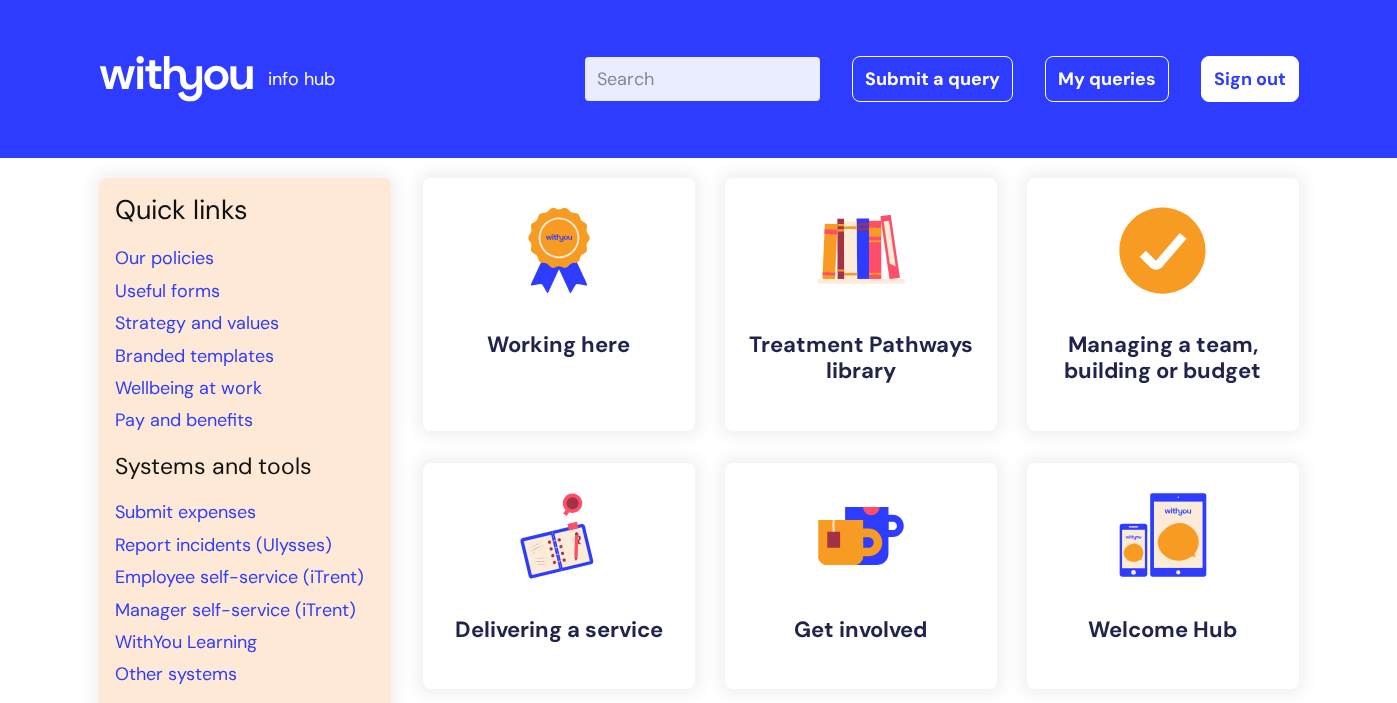 scroll, scrollTop: 0, scrollLeft: 0, axis: both 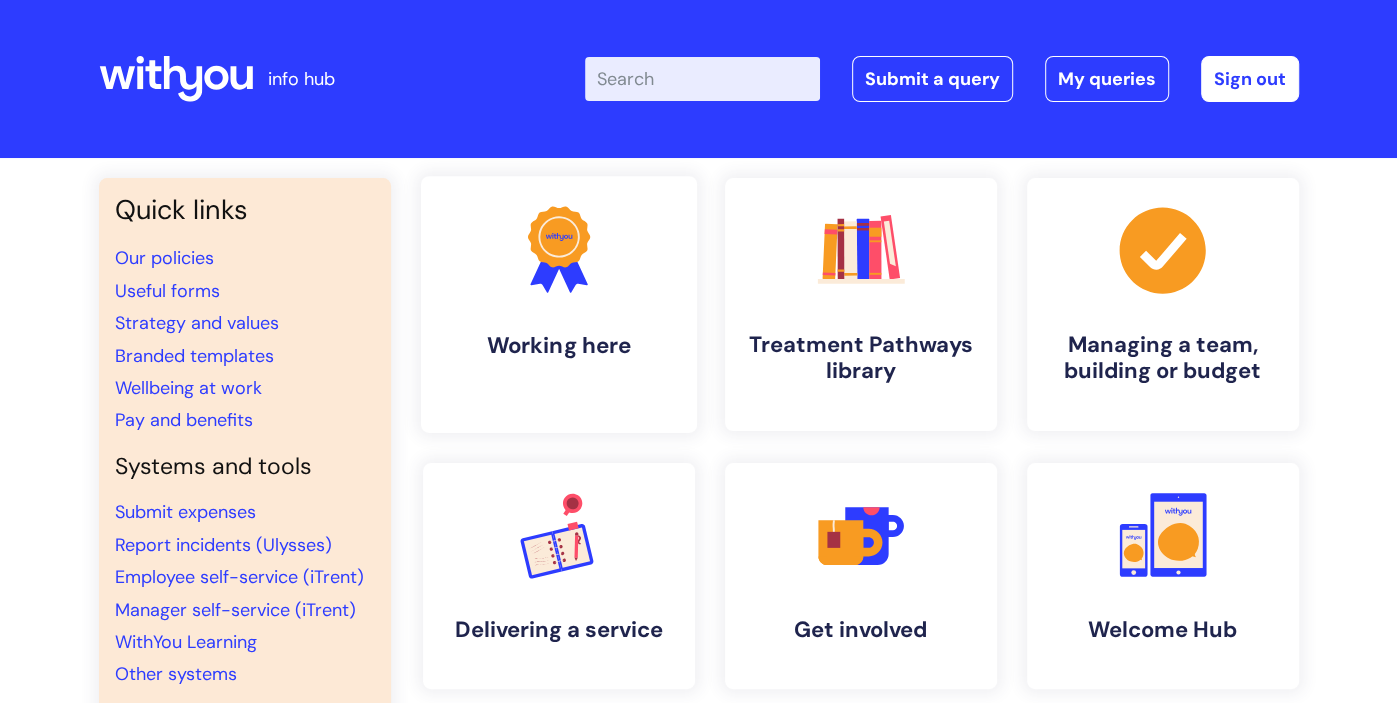 click 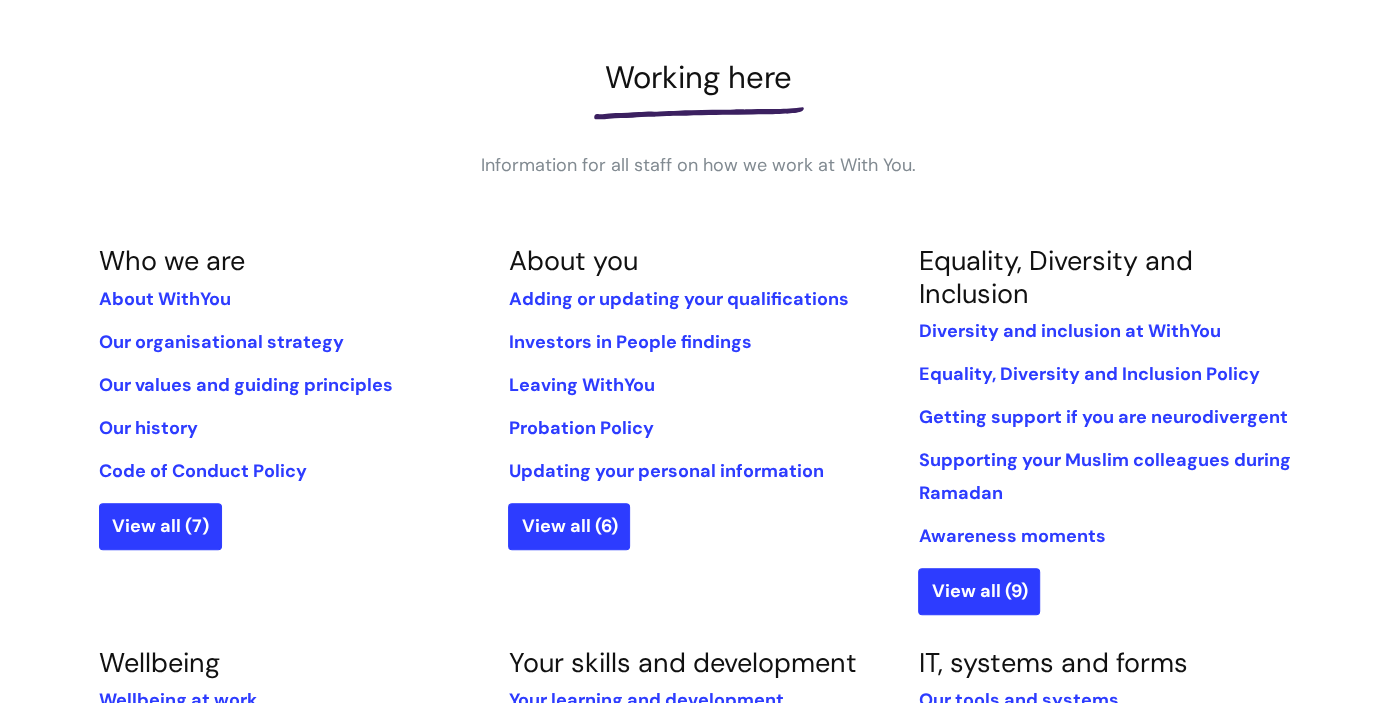 scroll, scrollTop: 423, scrollLeft: 0, axis: vertical 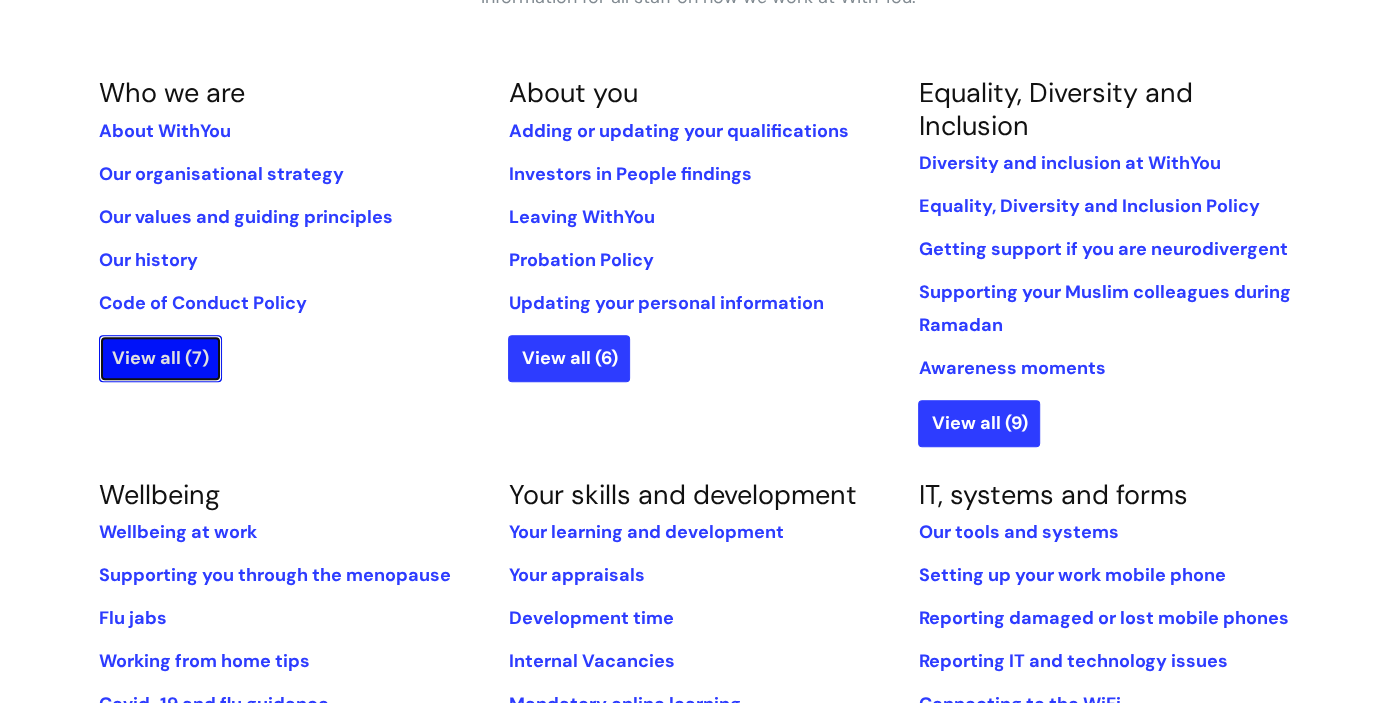 click on "View all (7)" at bounding box center (160, 358) 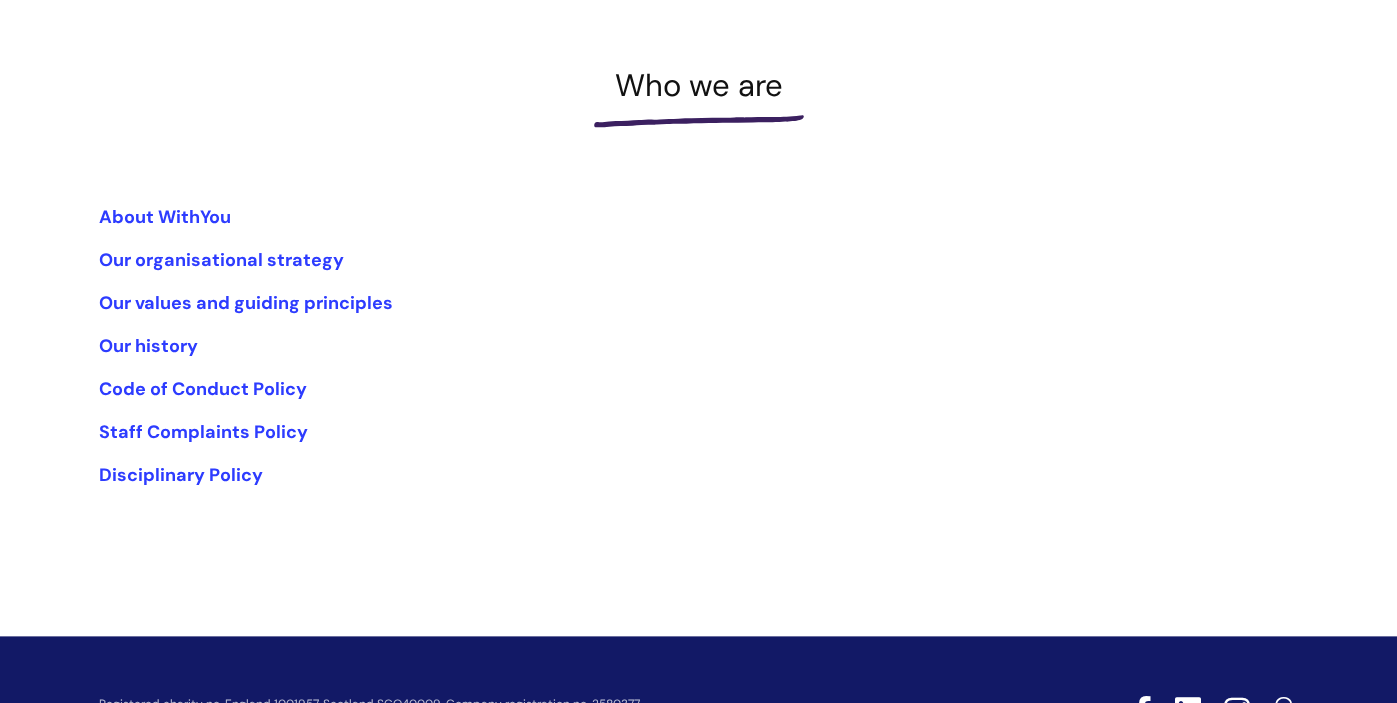 scroll, scrollTop: 99, scrollLeft: 0, axis: vertical 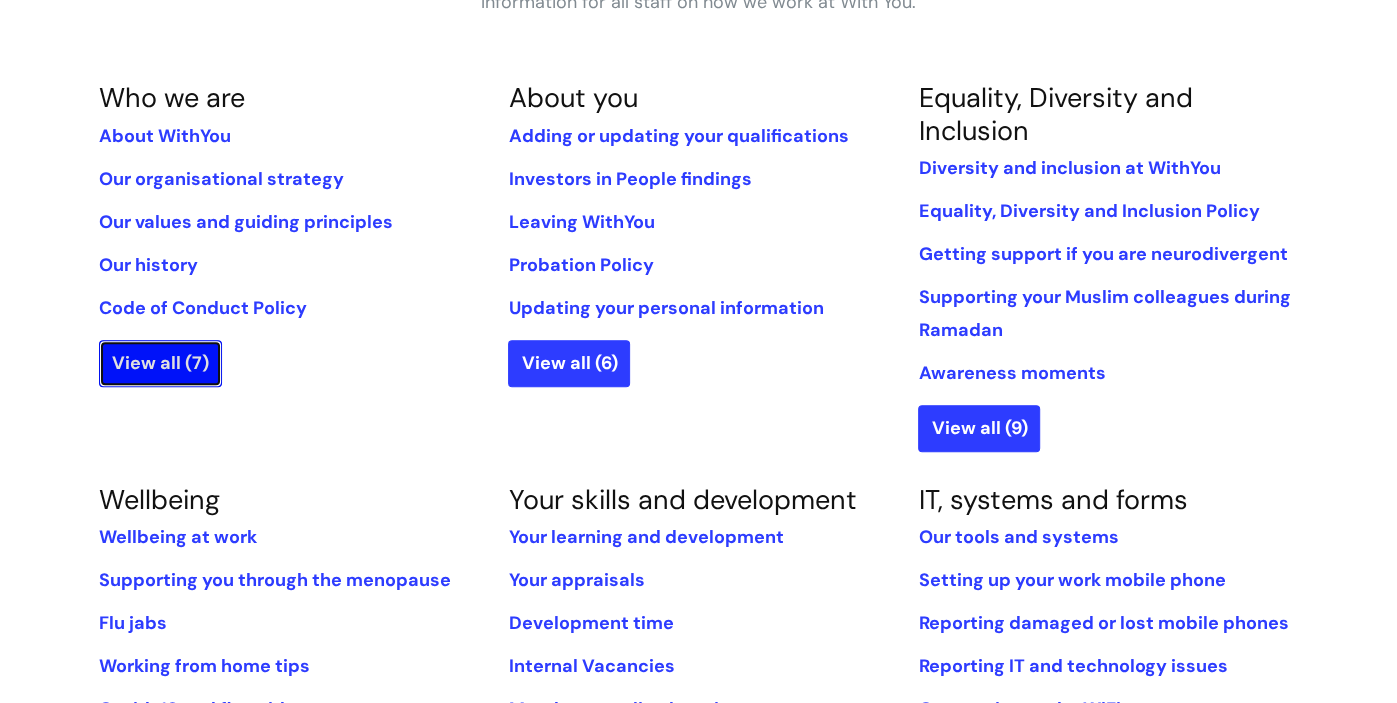click on "View all (7)" at bounding box center [160, 363] 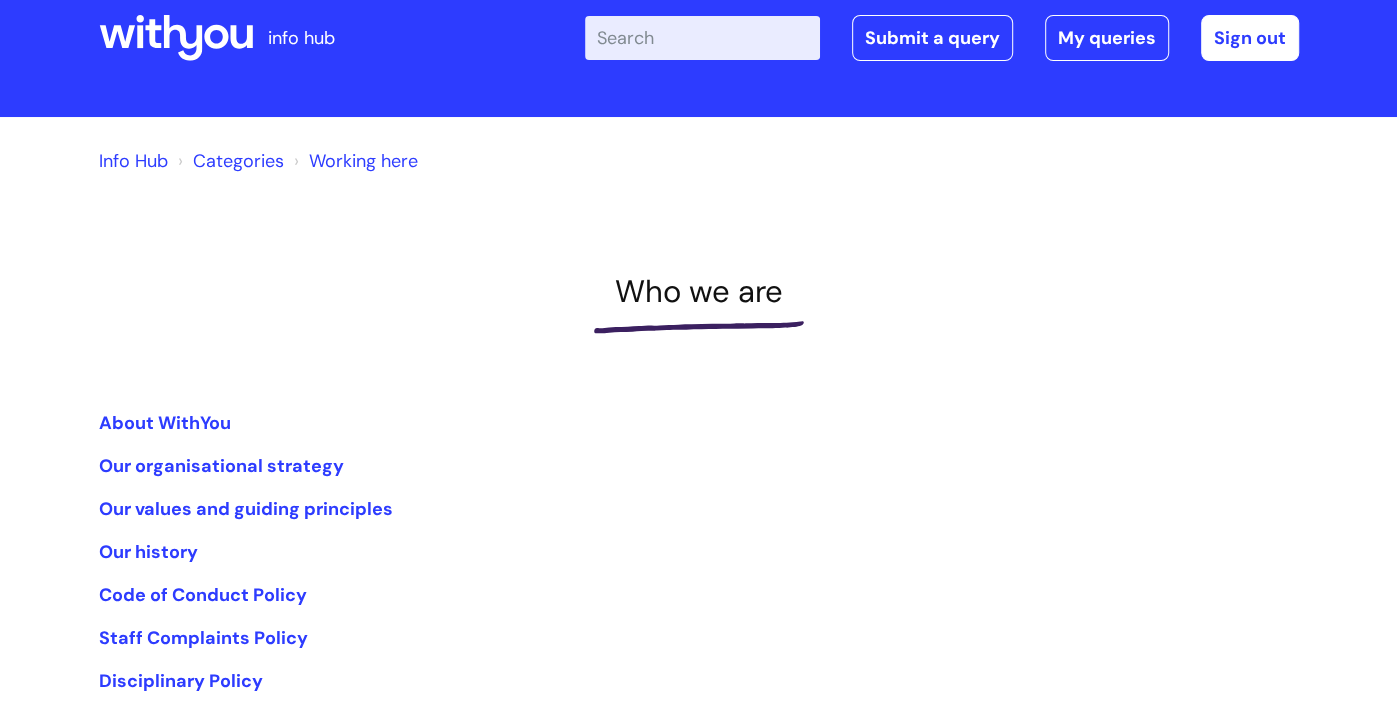scroll, scrollTop: 0, scrollLeft: 0, axis: both 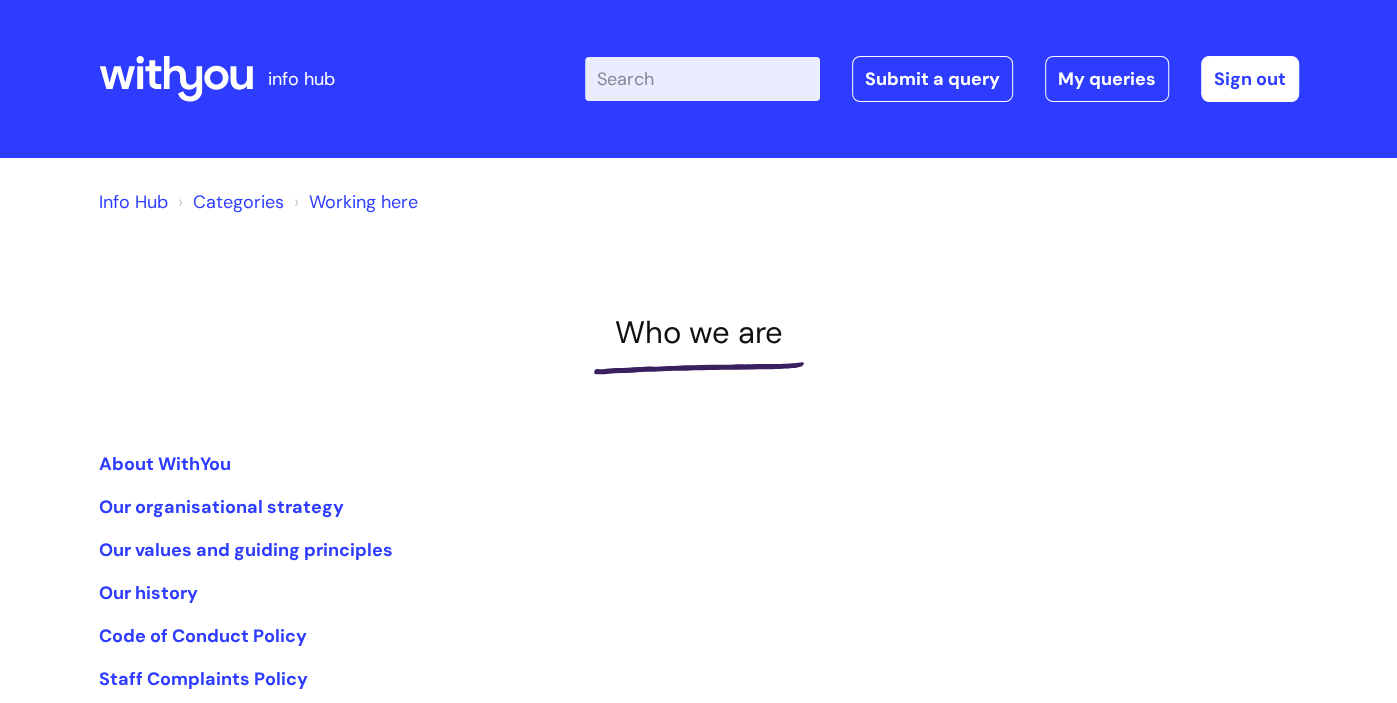 click on "Enter your search term here..." at bounding box center (702, 79) 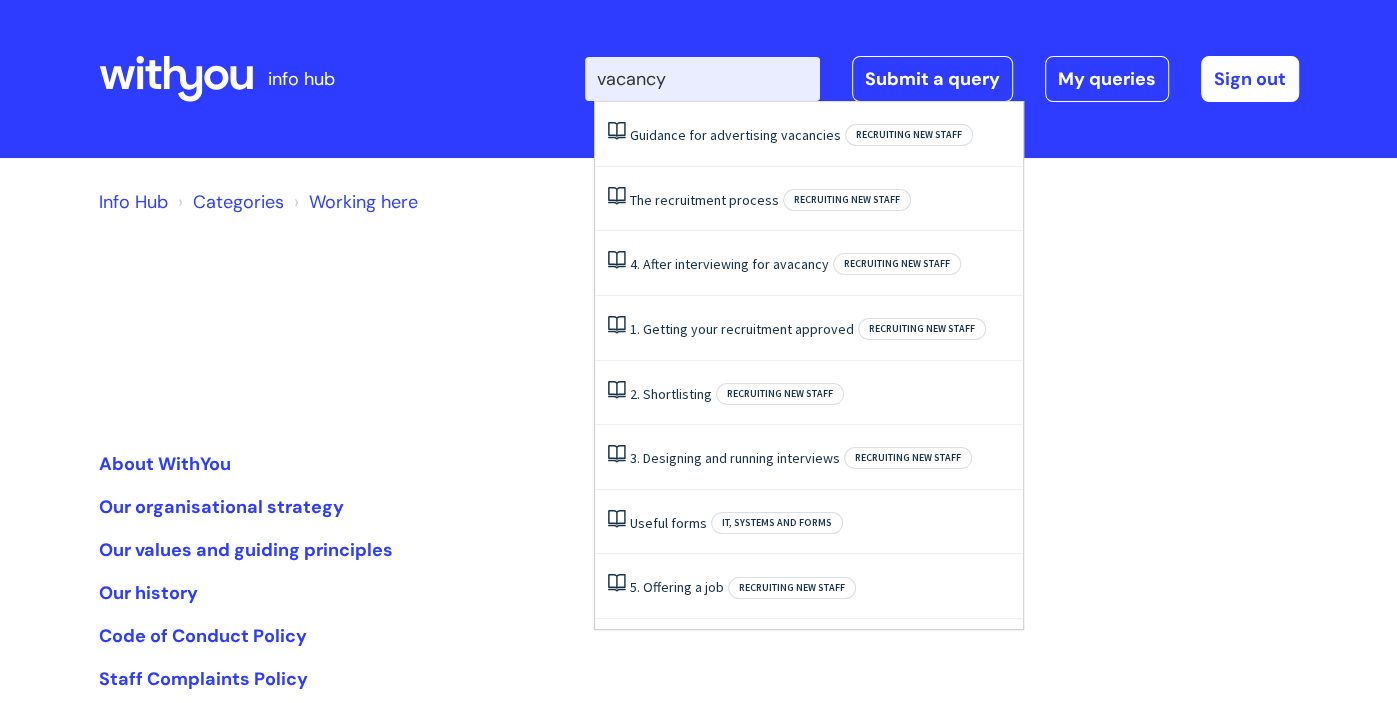 type on "vacancy" 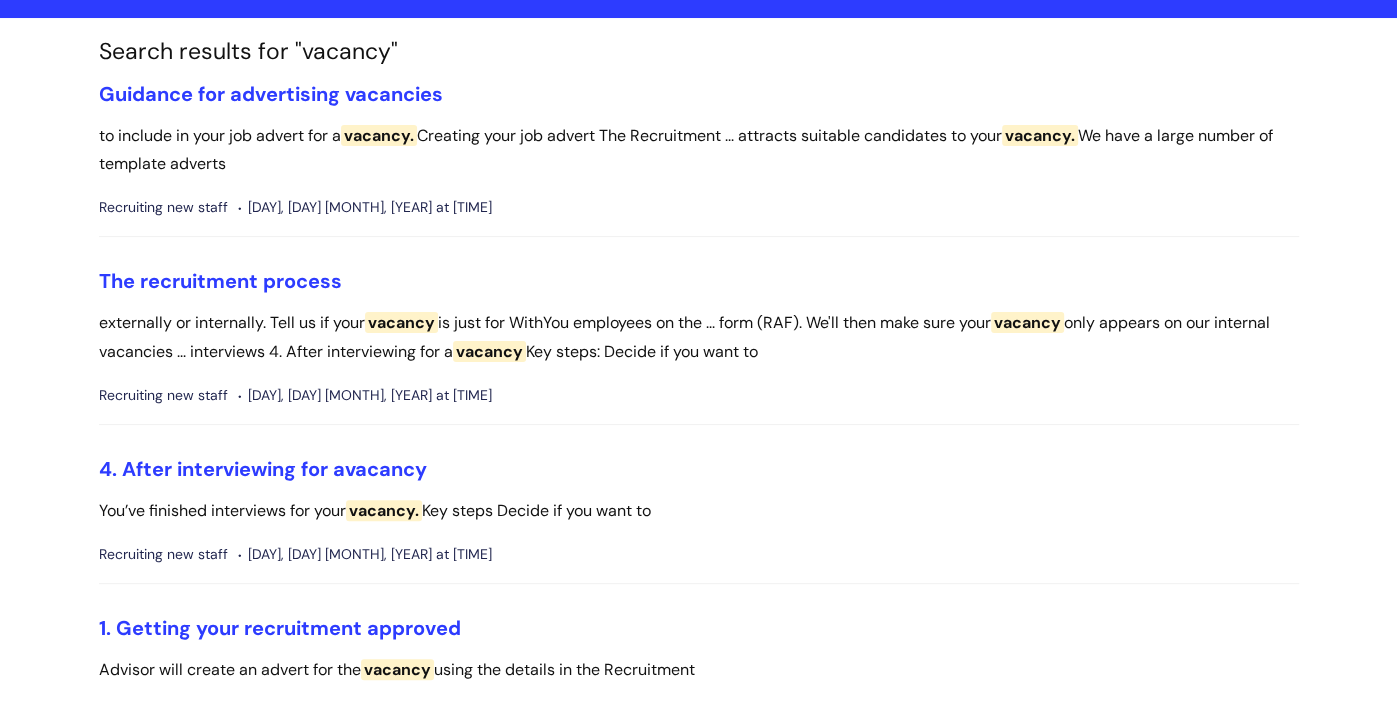 scroll, scrollTop: 0, scrollLeft: 0, axis: both 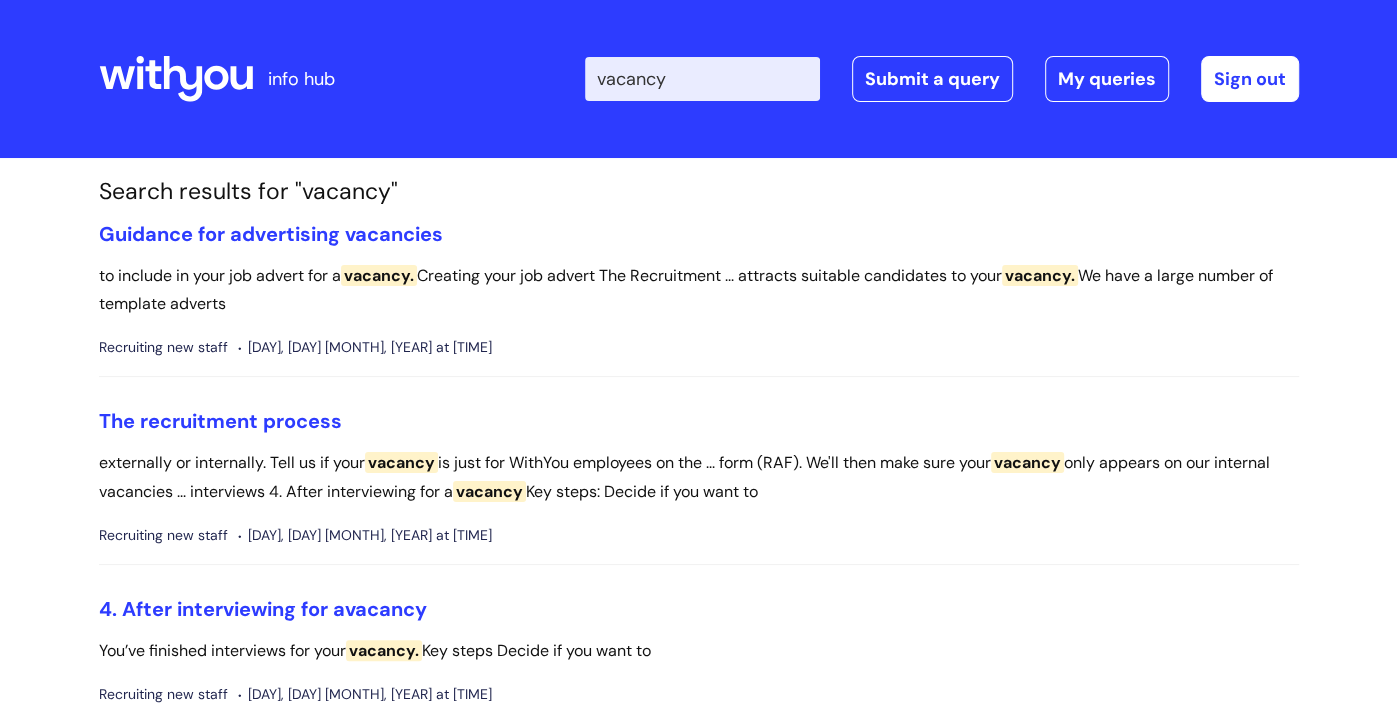 drag, startPoint x: 694, startPoint y: 76, endPoint x: 588, endPoint y: 77, distance: 106.004715 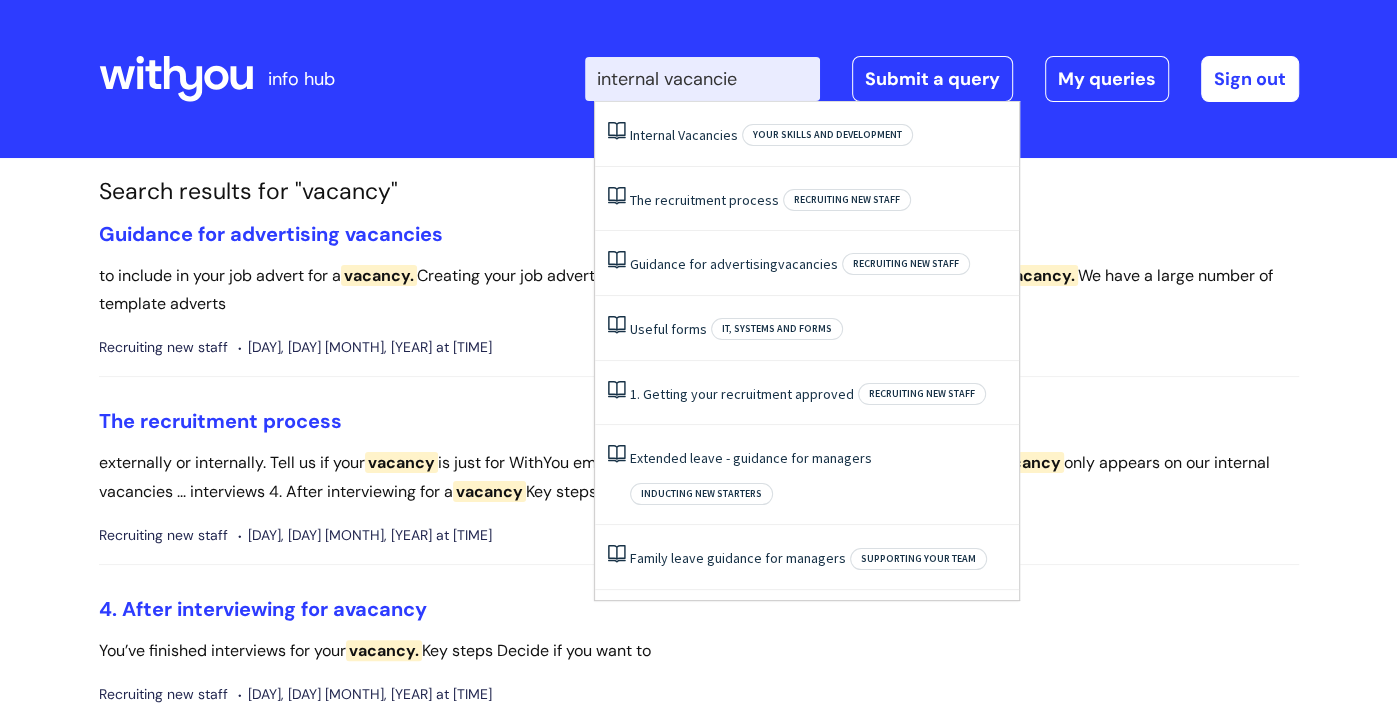 type on "internal vacancies" 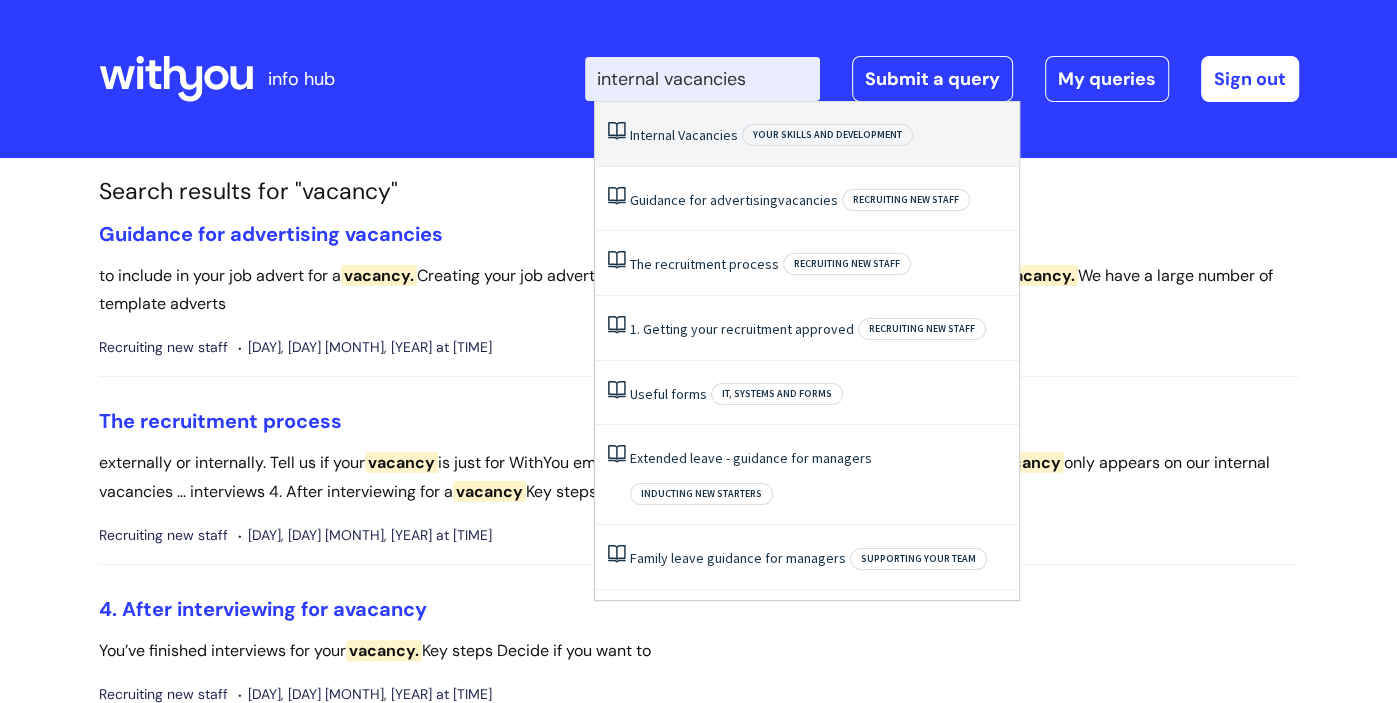 click on "Internal" at bounding box center (652, 135) 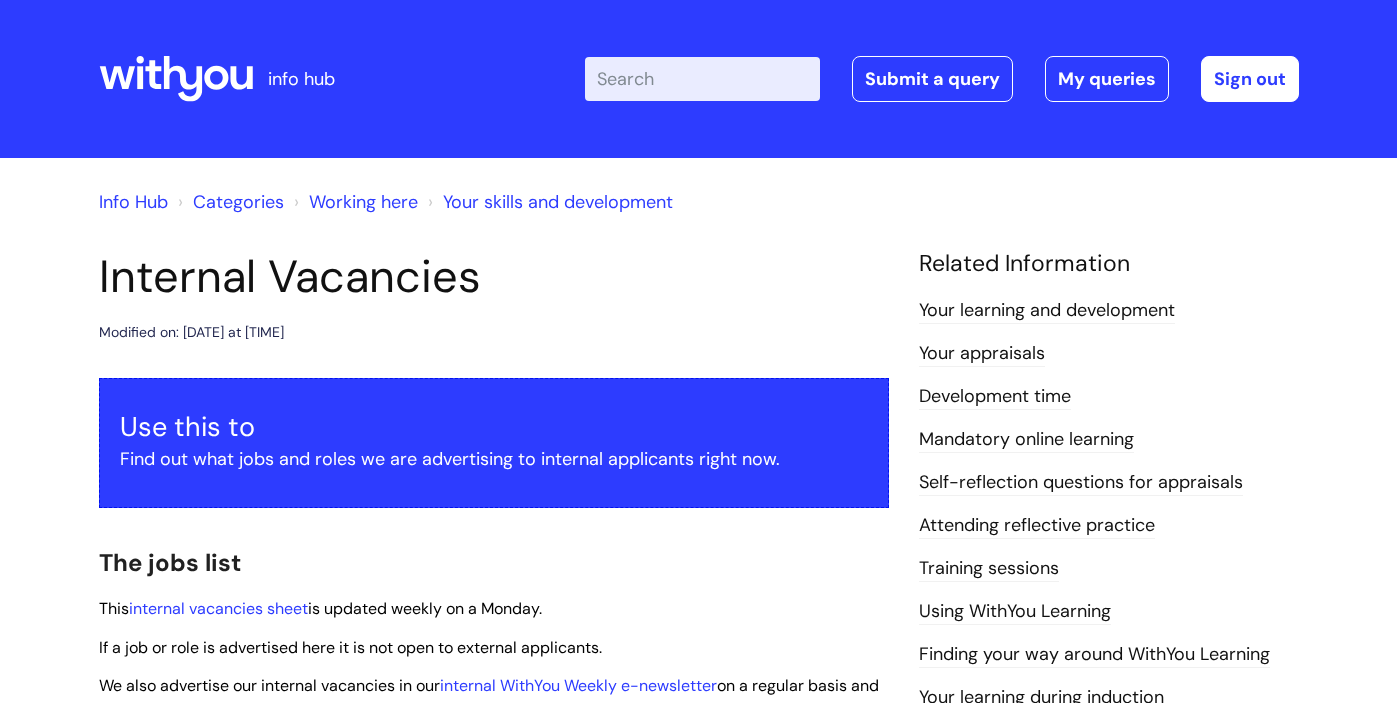 scroll, scrollTop: 0, scrollLeft: 0, axis: both 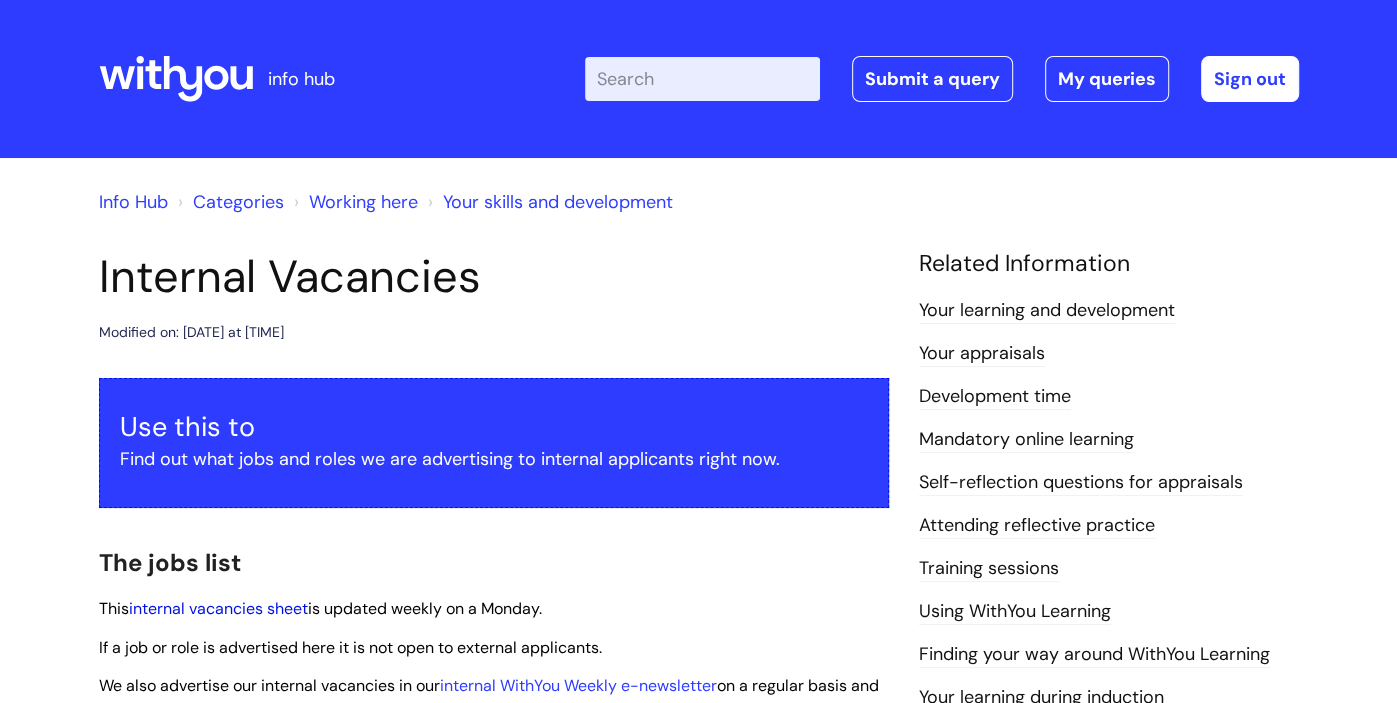 click on "internal vacancies sheet" at bounding box center (218, 608) 